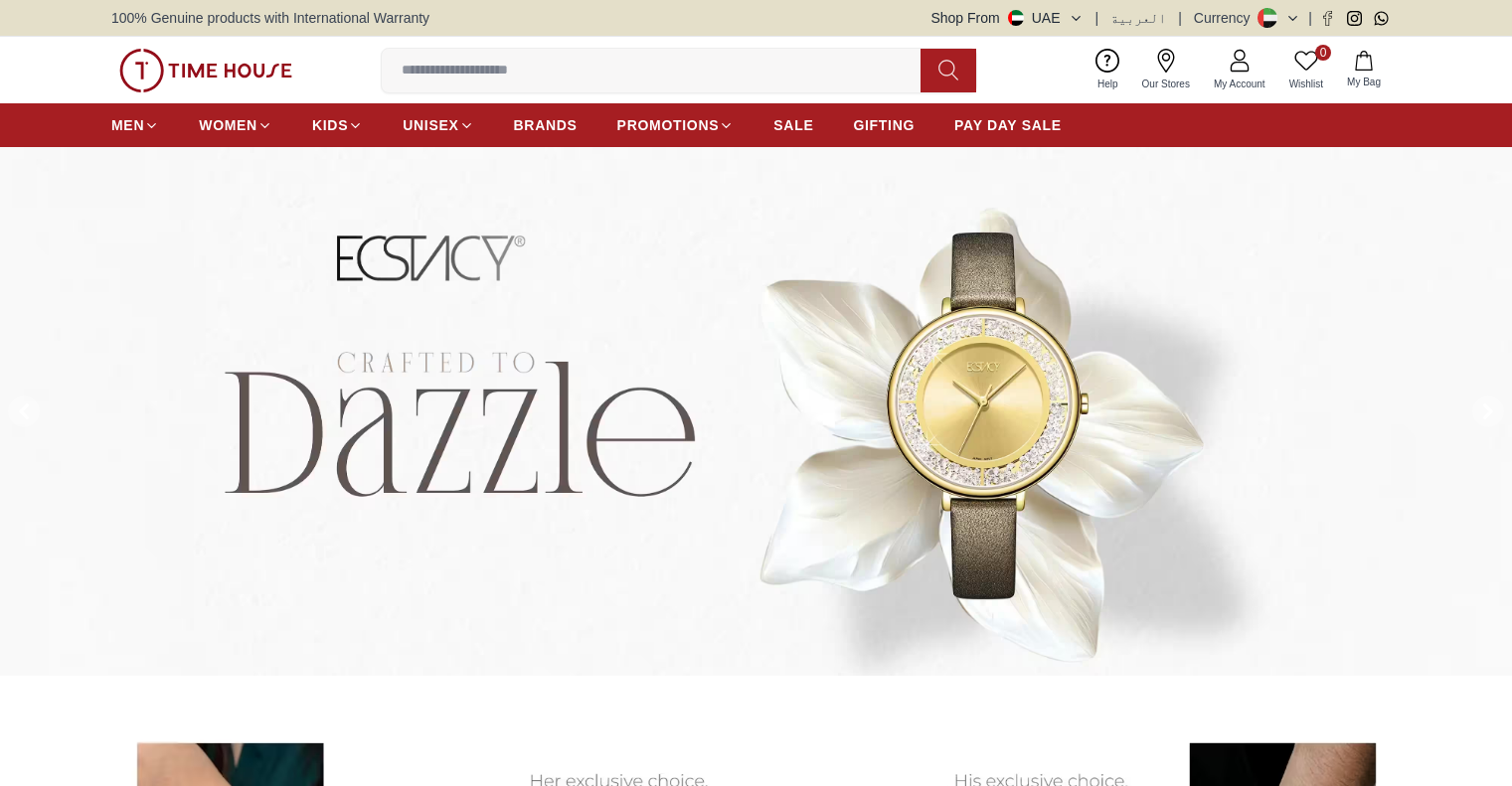 scroll, scrollTop: 0, scrollLeft: 0, axis: both 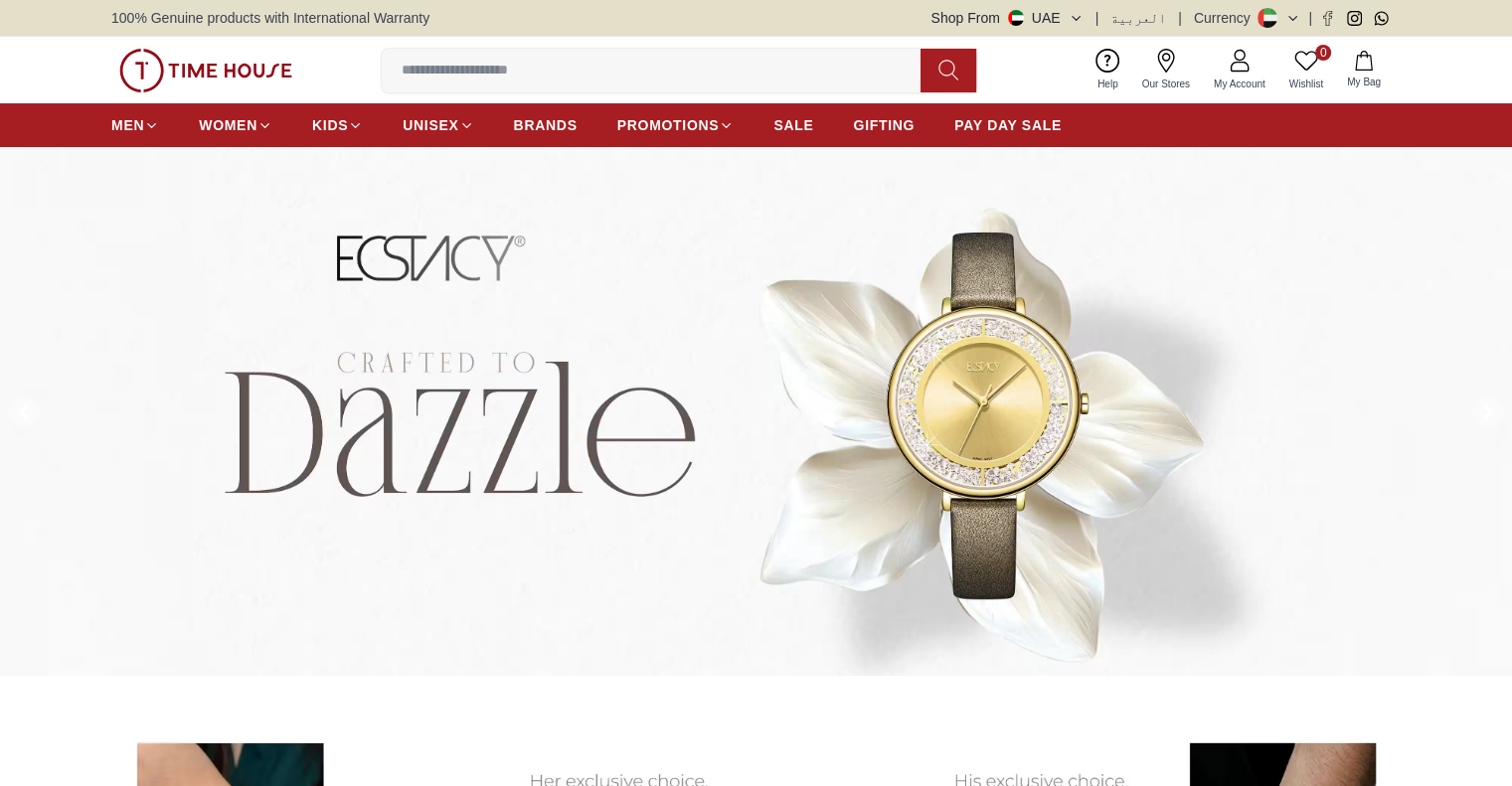 click at bounding box center [659, 71] 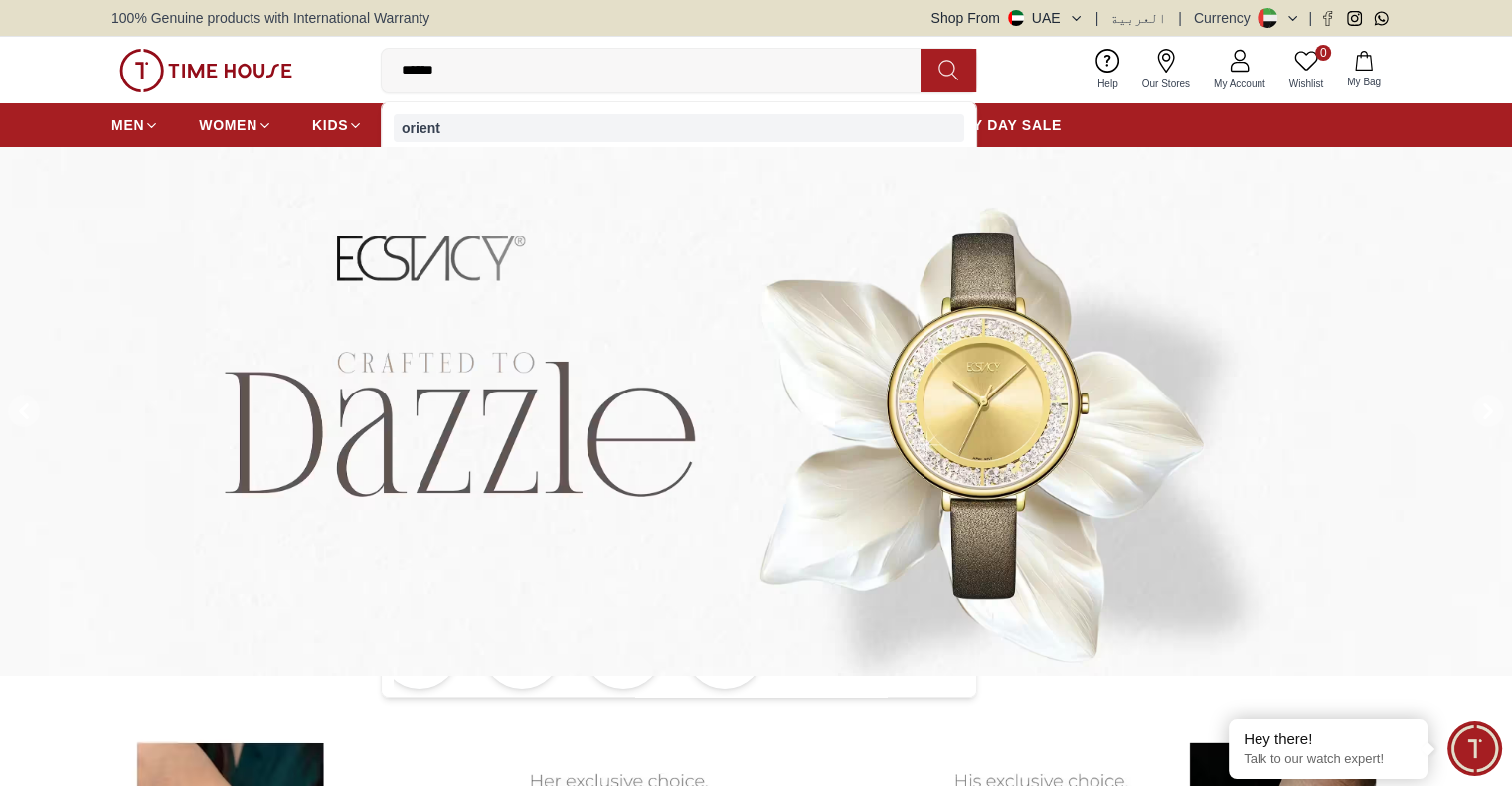type on "******" 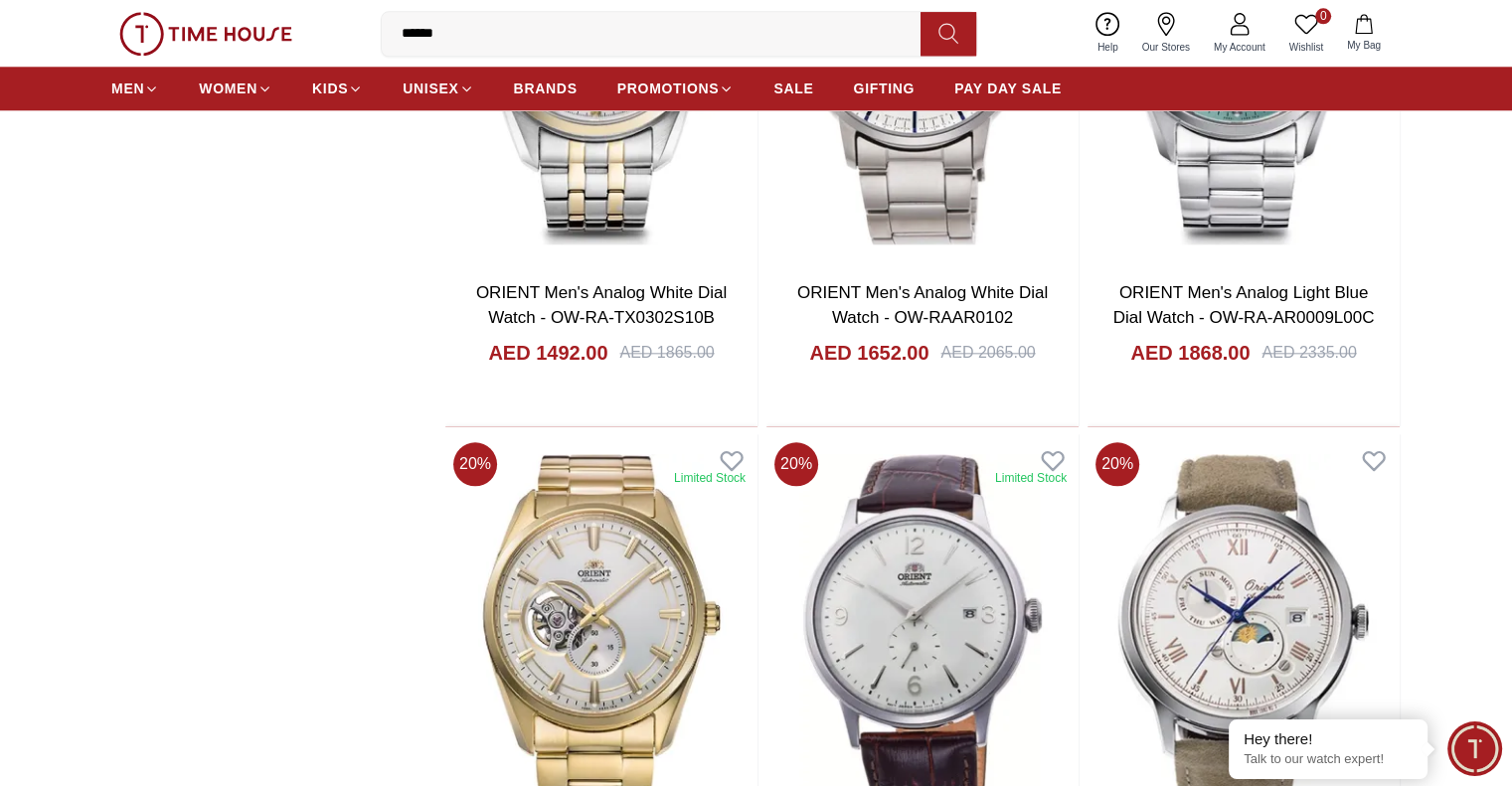scroll, scrollTop: 2186, scrollLeft: 0, axis: vertical 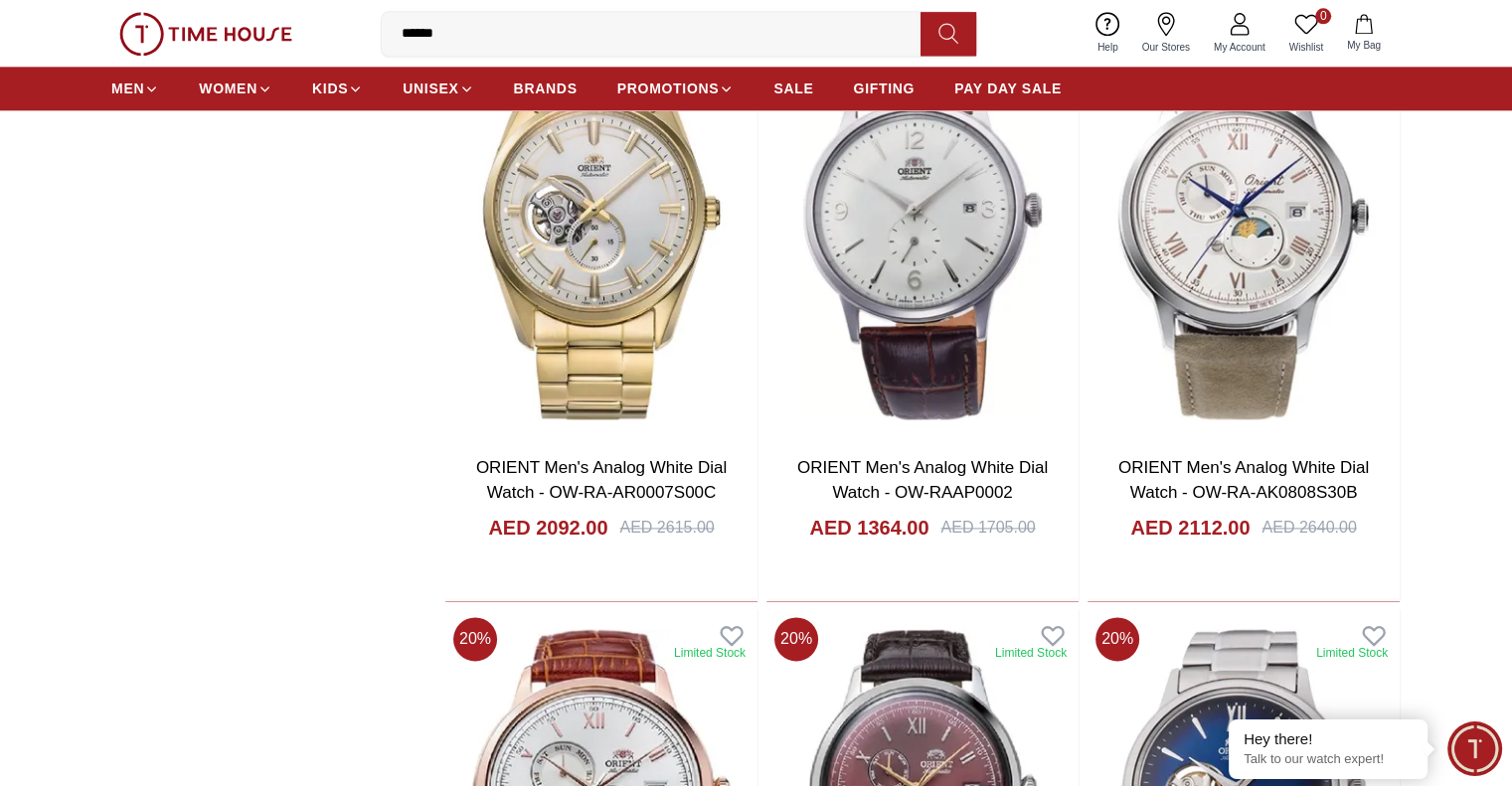 drag, startPoint x: 1042, startPoint y: 377, endPoint x: 215, endPoint y: 395, distance: 827.1959 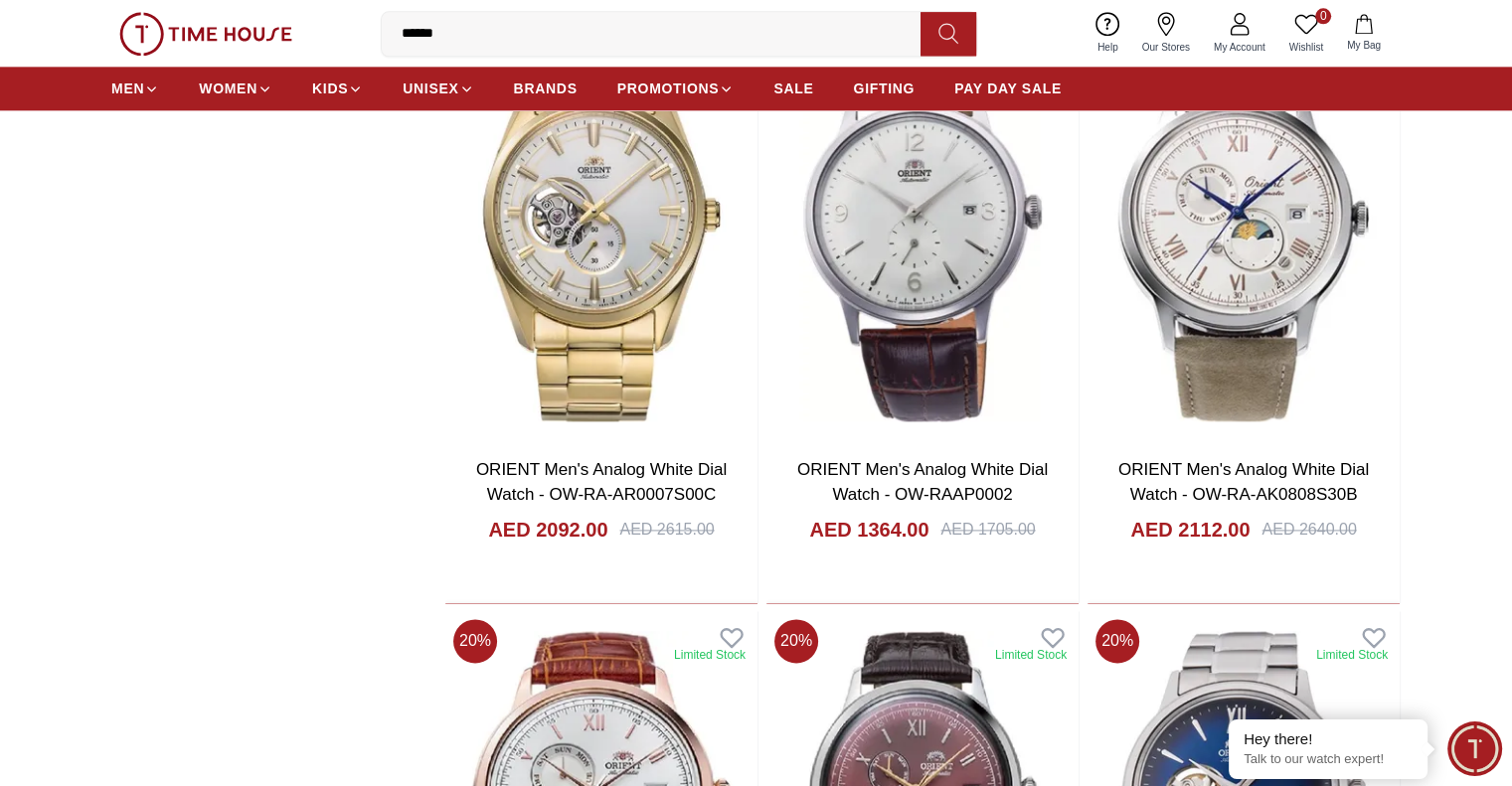 scroll, scrollTop: 2584, scrollLeft: 0, axis: vertical 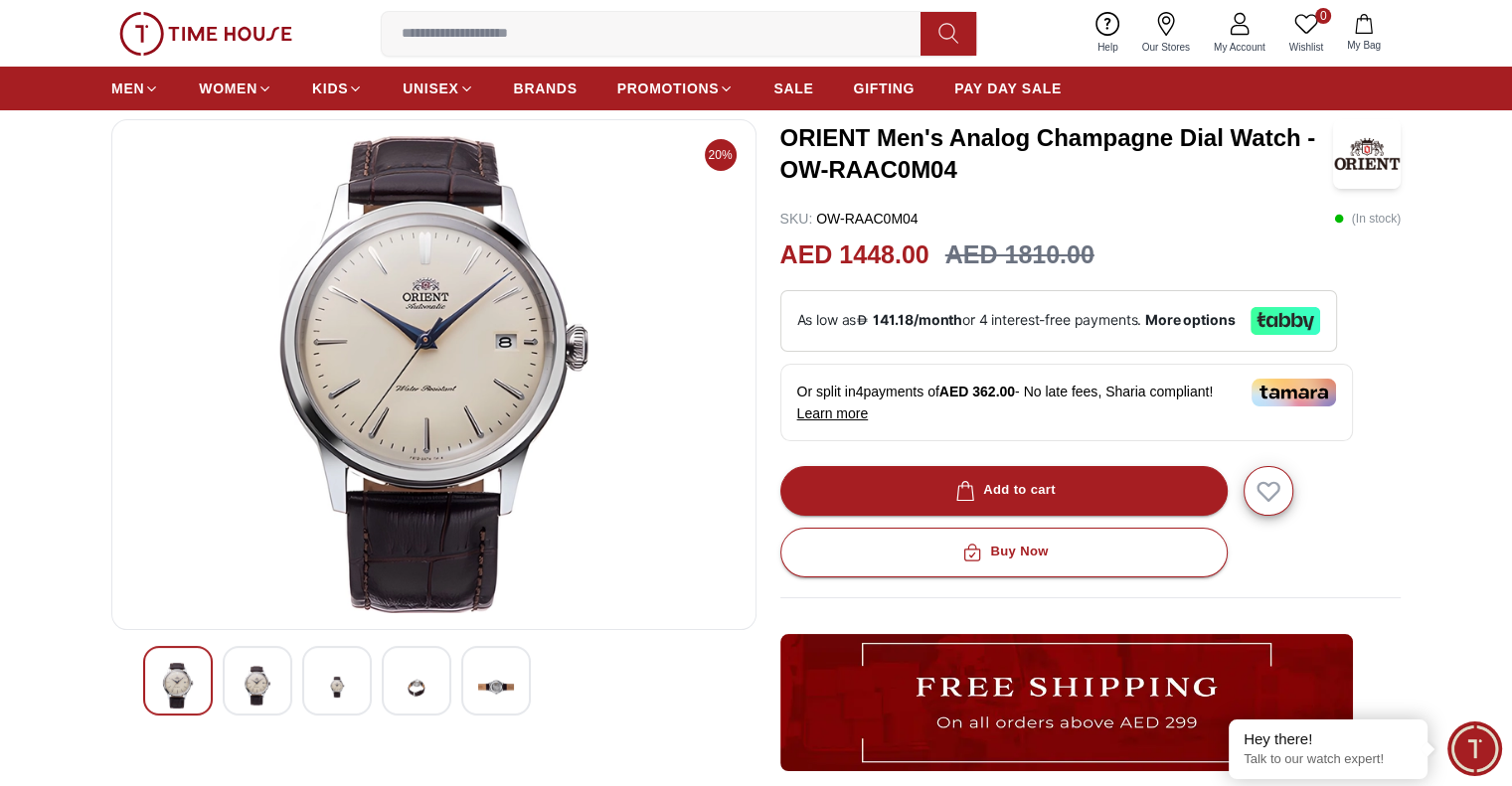 click at bounding box center (257, 681) 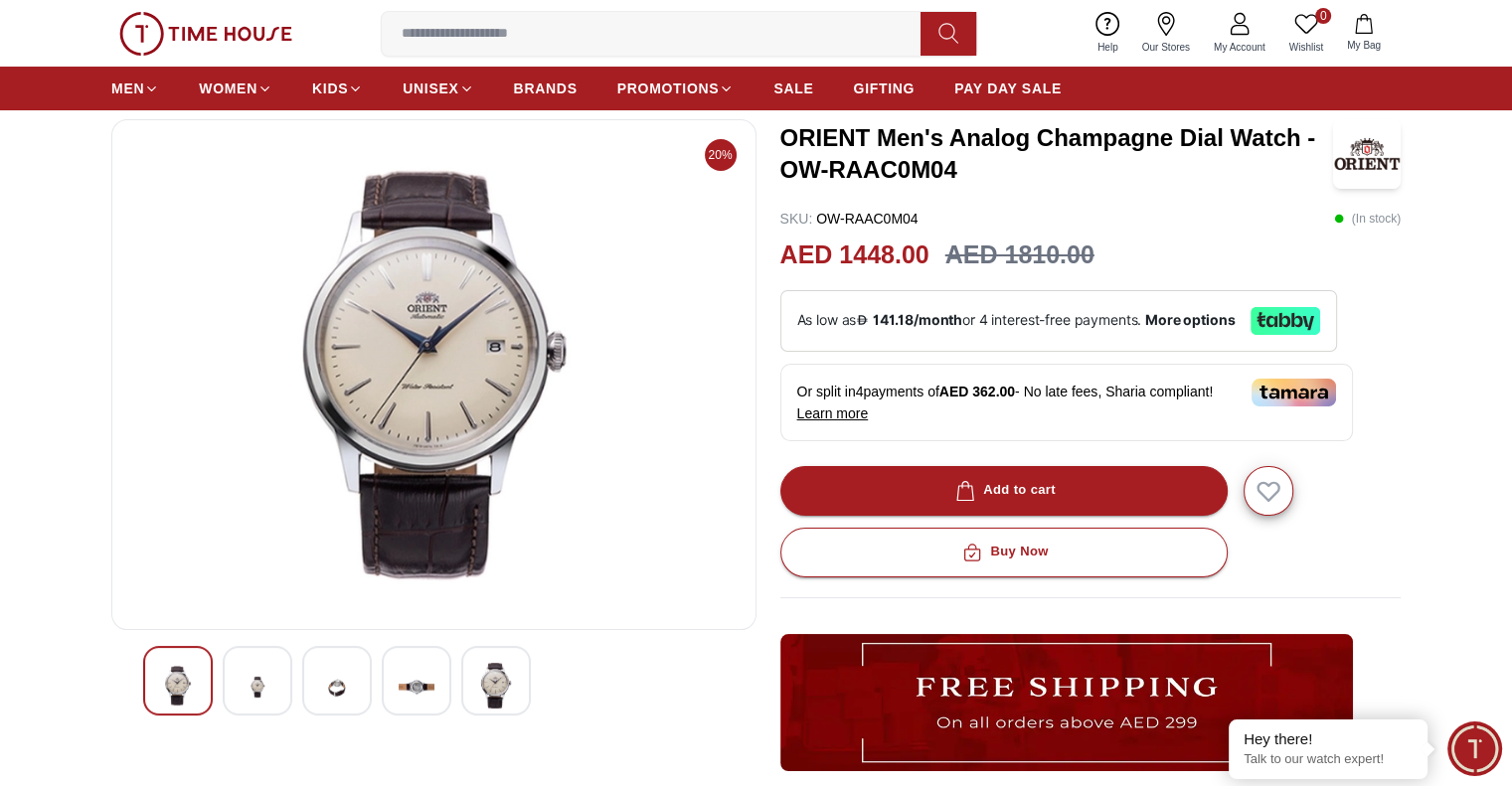 click at bounding box center (337, 681) 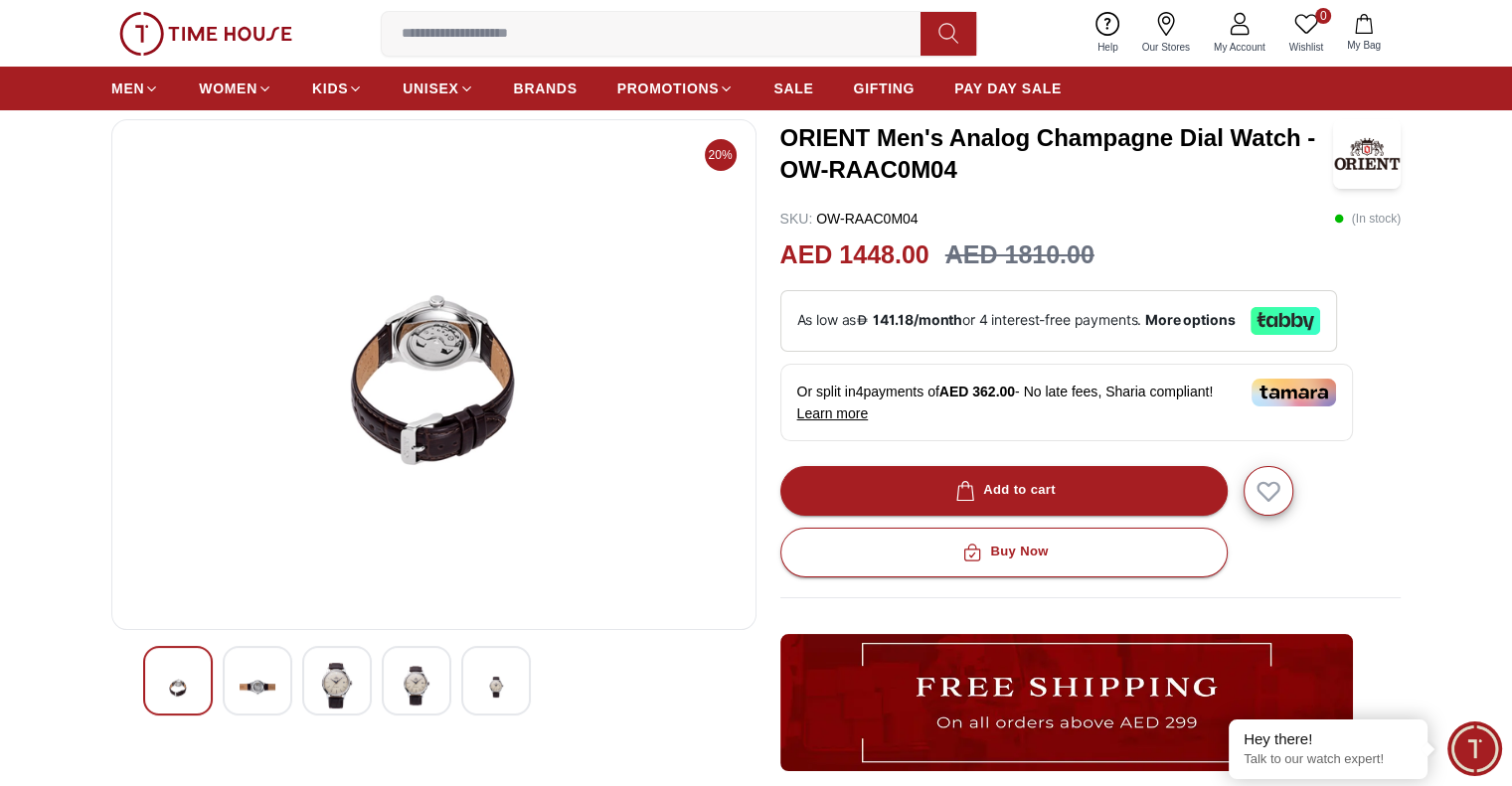 click at bounding box center (433, 681) 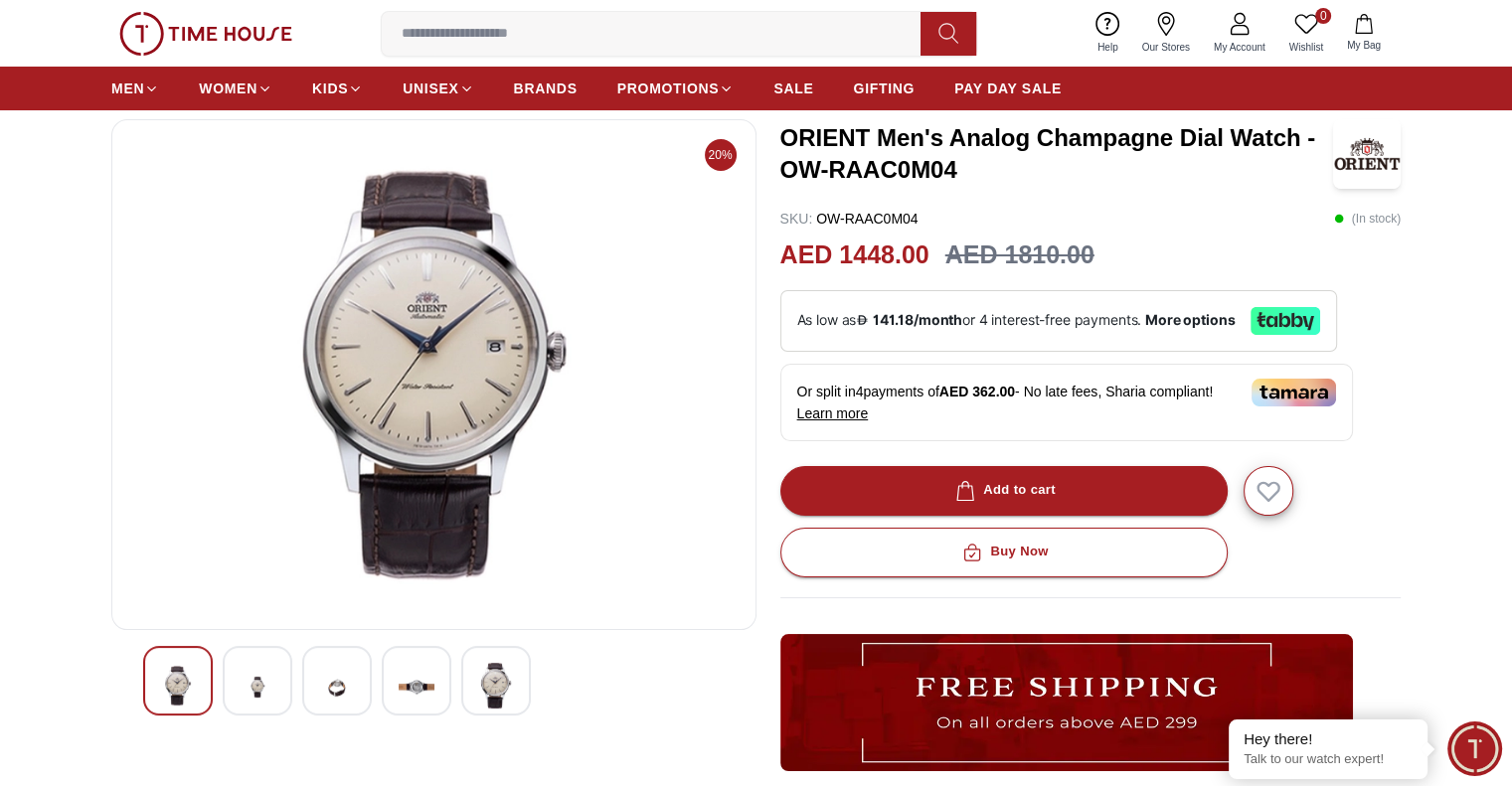click at bounding box center [496, 686] 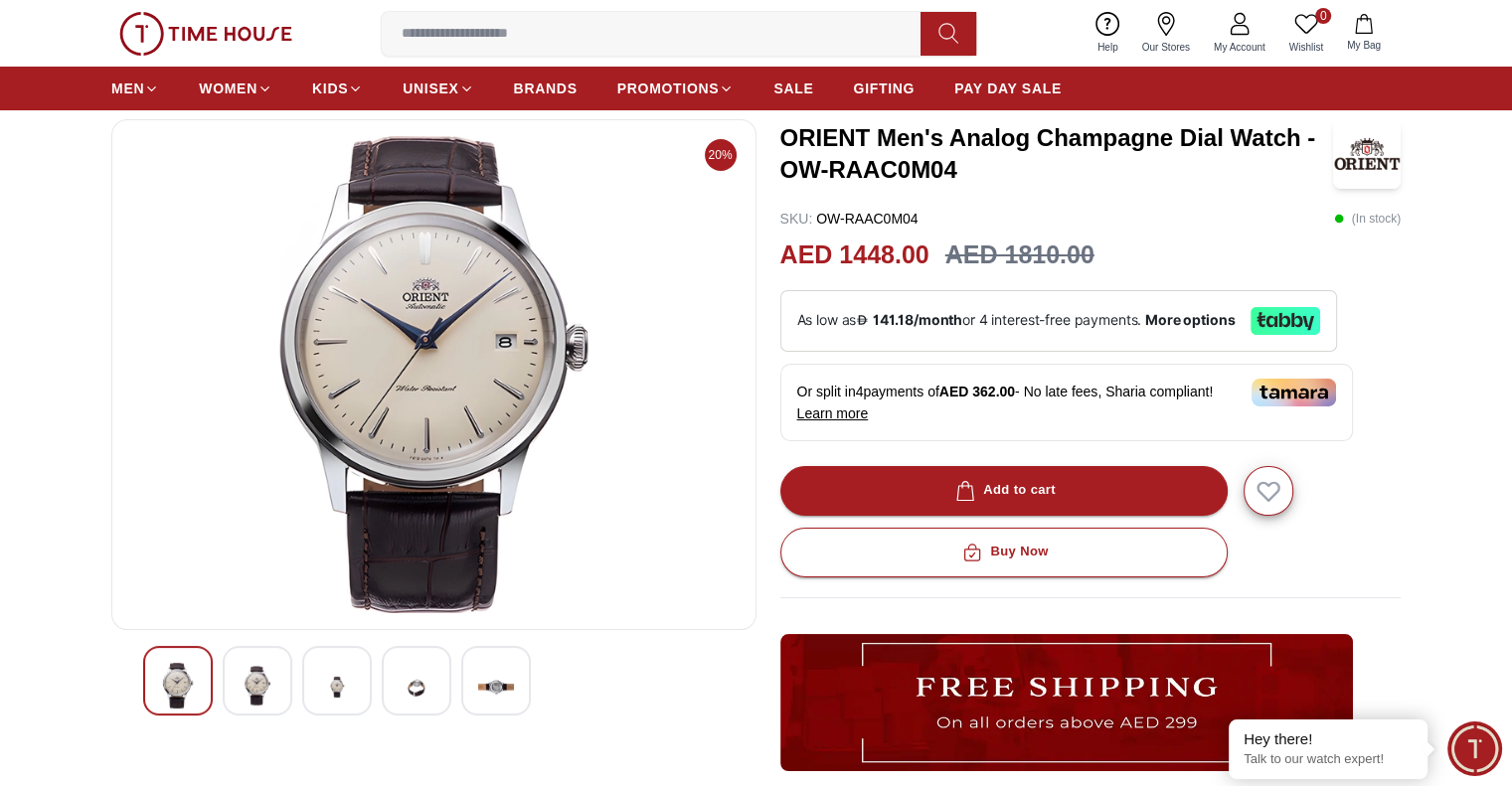 click at bounding box center [178, 686] 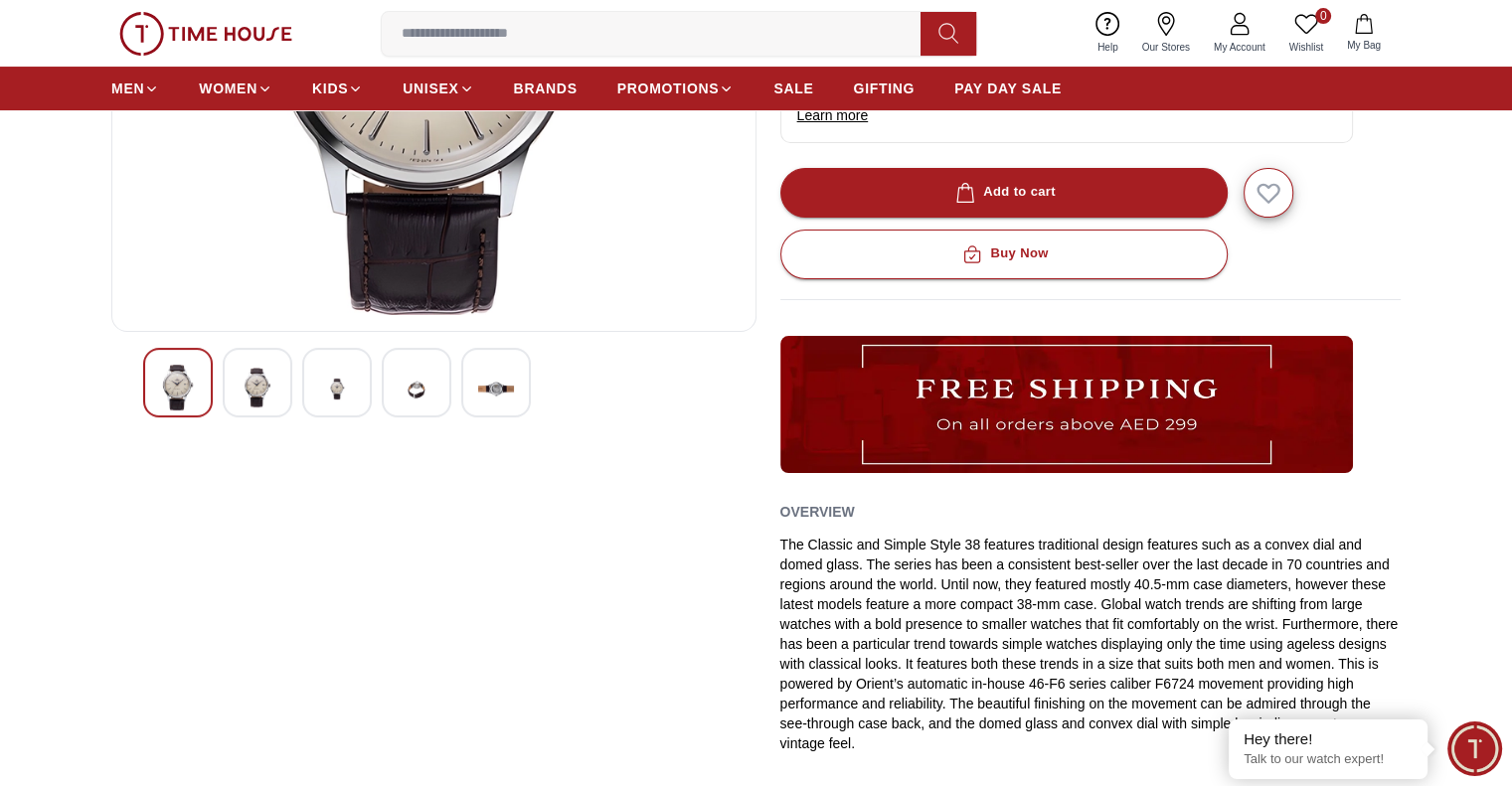 scroll, scrollTop: 0, scrollLeft: 0, axis: both 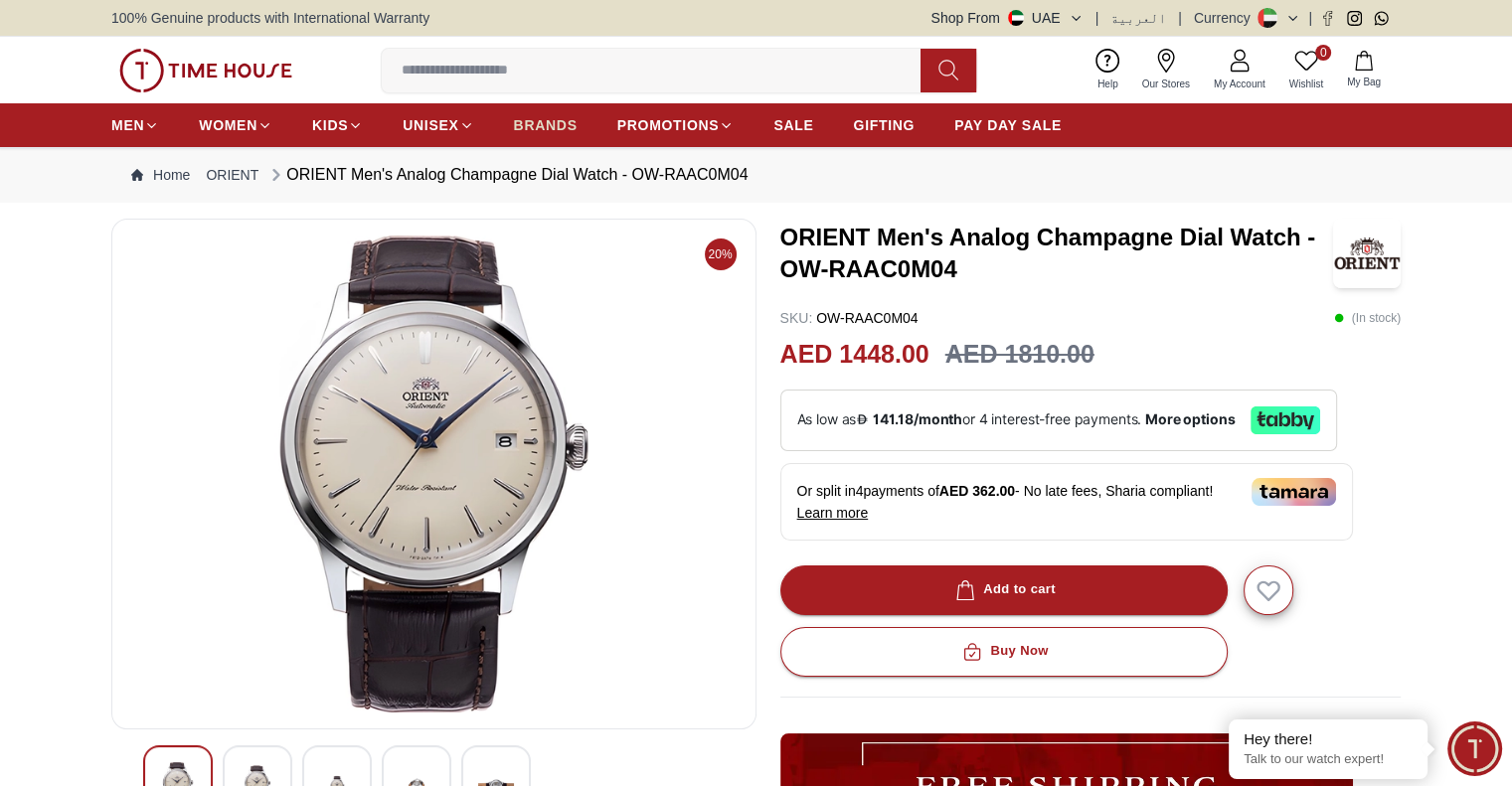 click on "BRANDS" at bounding box center (546, 125) 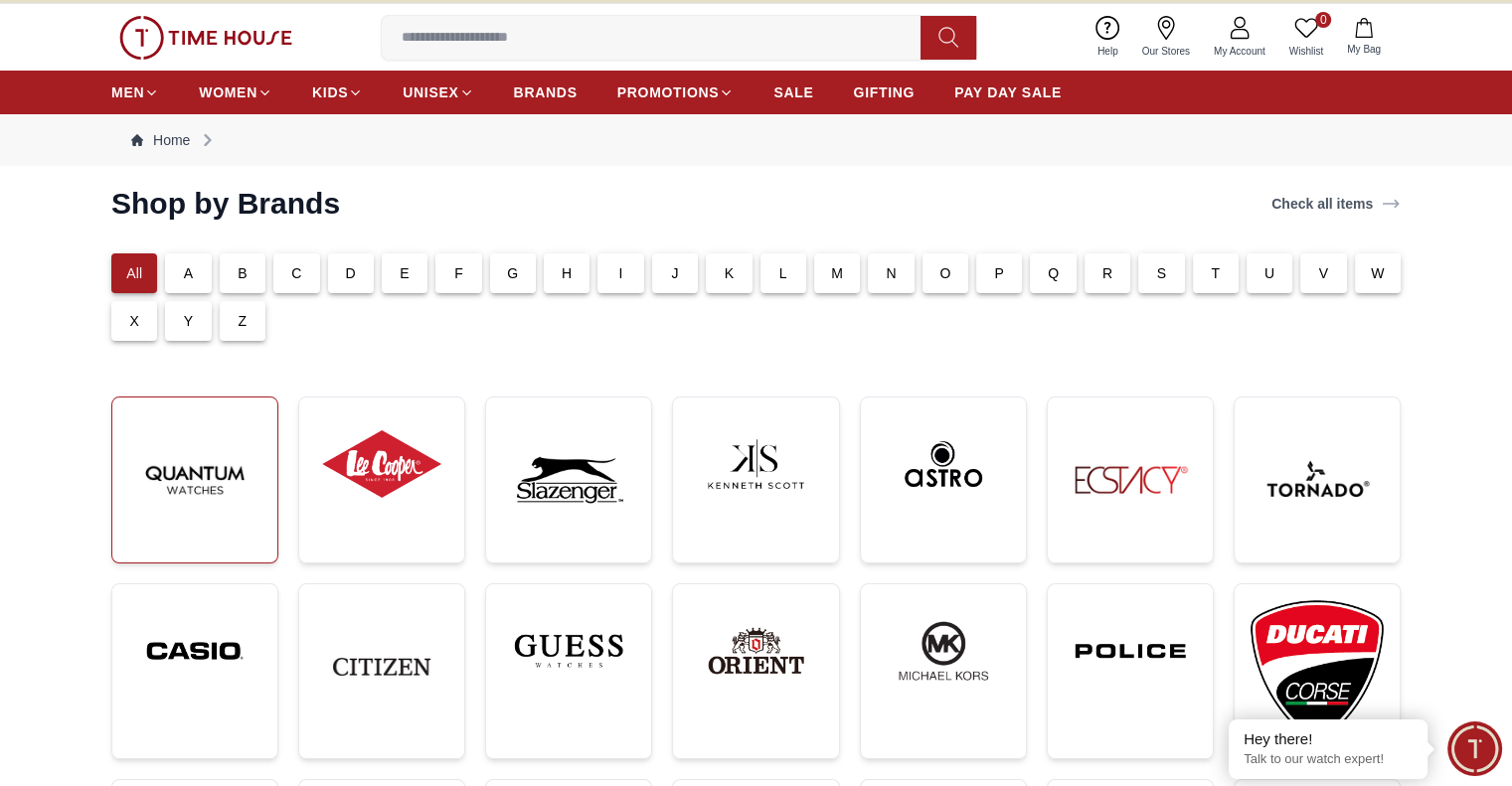 scroll, scrollTop: 99, scrollLeft: 0, axis: vertical 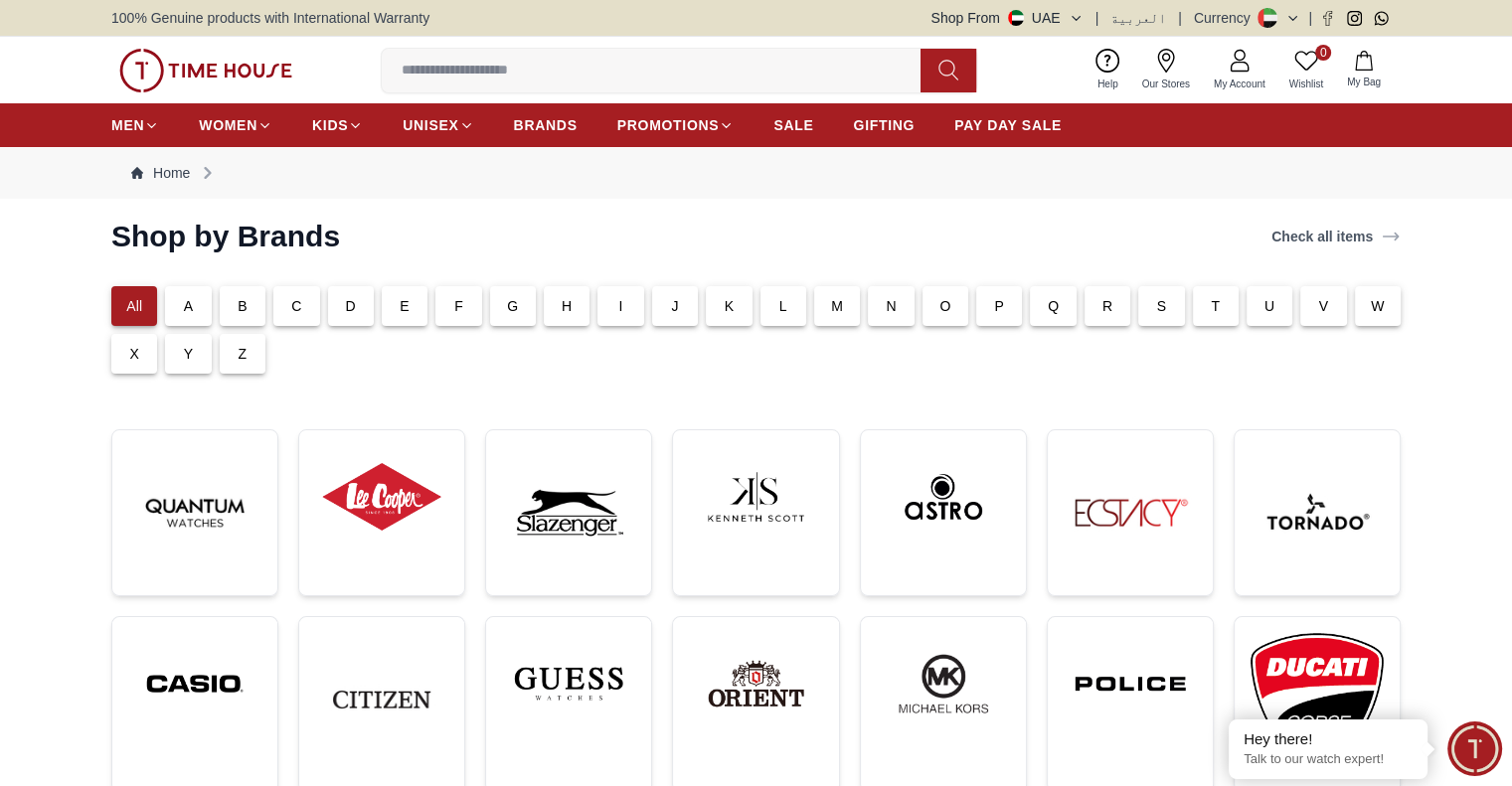 click on "Shop From UAE" at bounding box center [1006, 18] 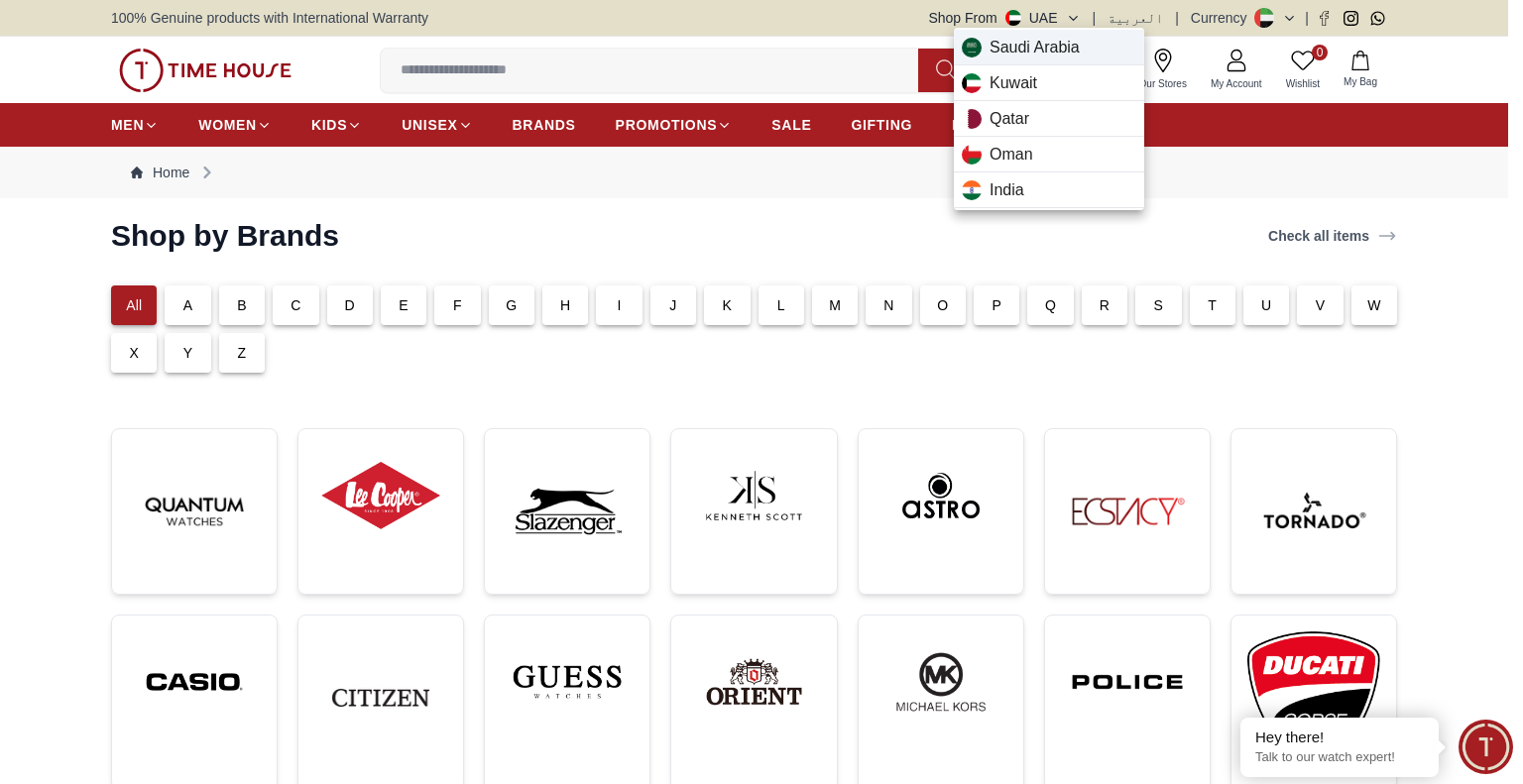 click on "Saudi Arabia" at bounding box center (1034, 48) 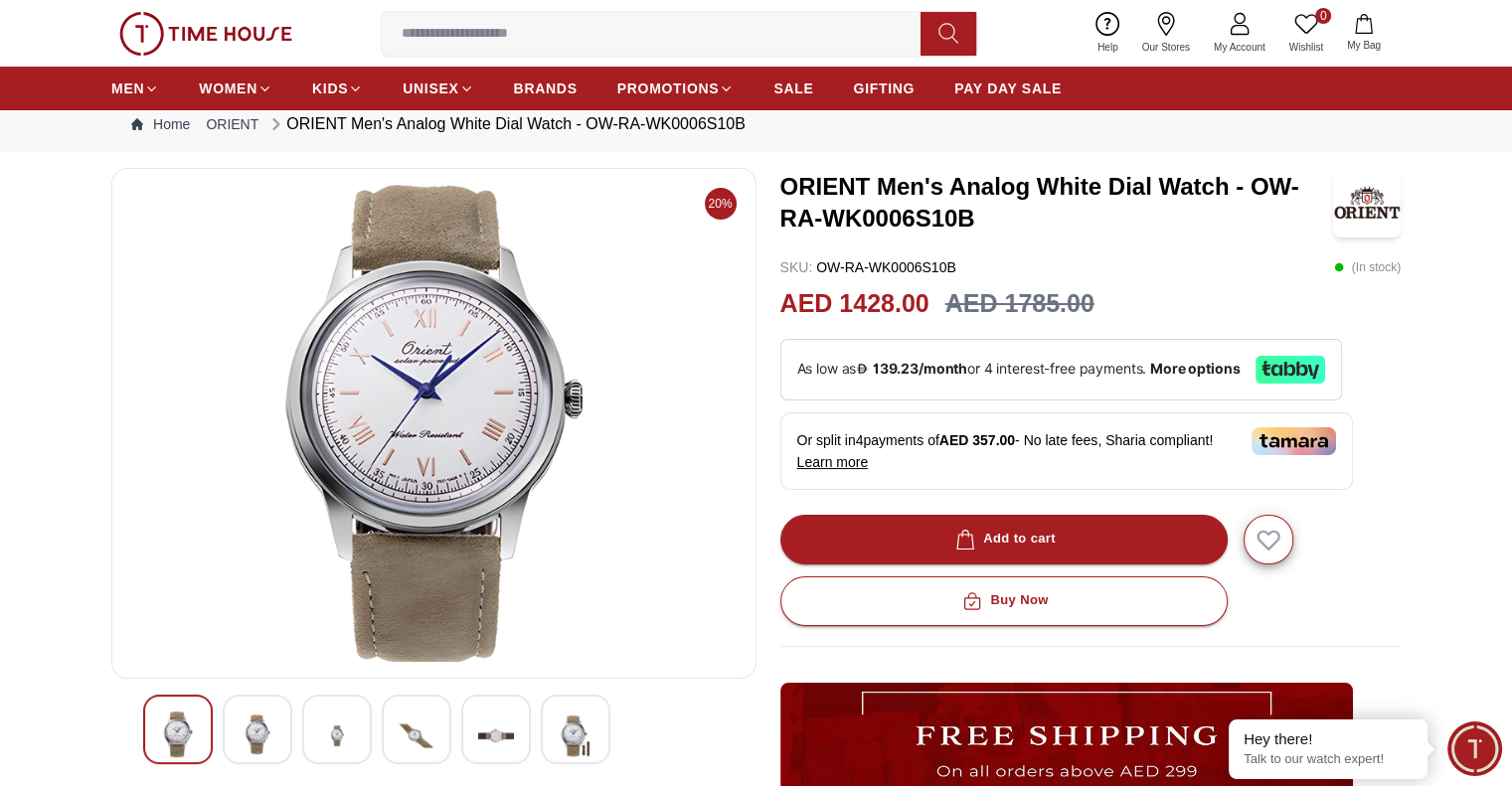 scroll, scrollTop: 199, scrollLeft: 0, axis: vertical 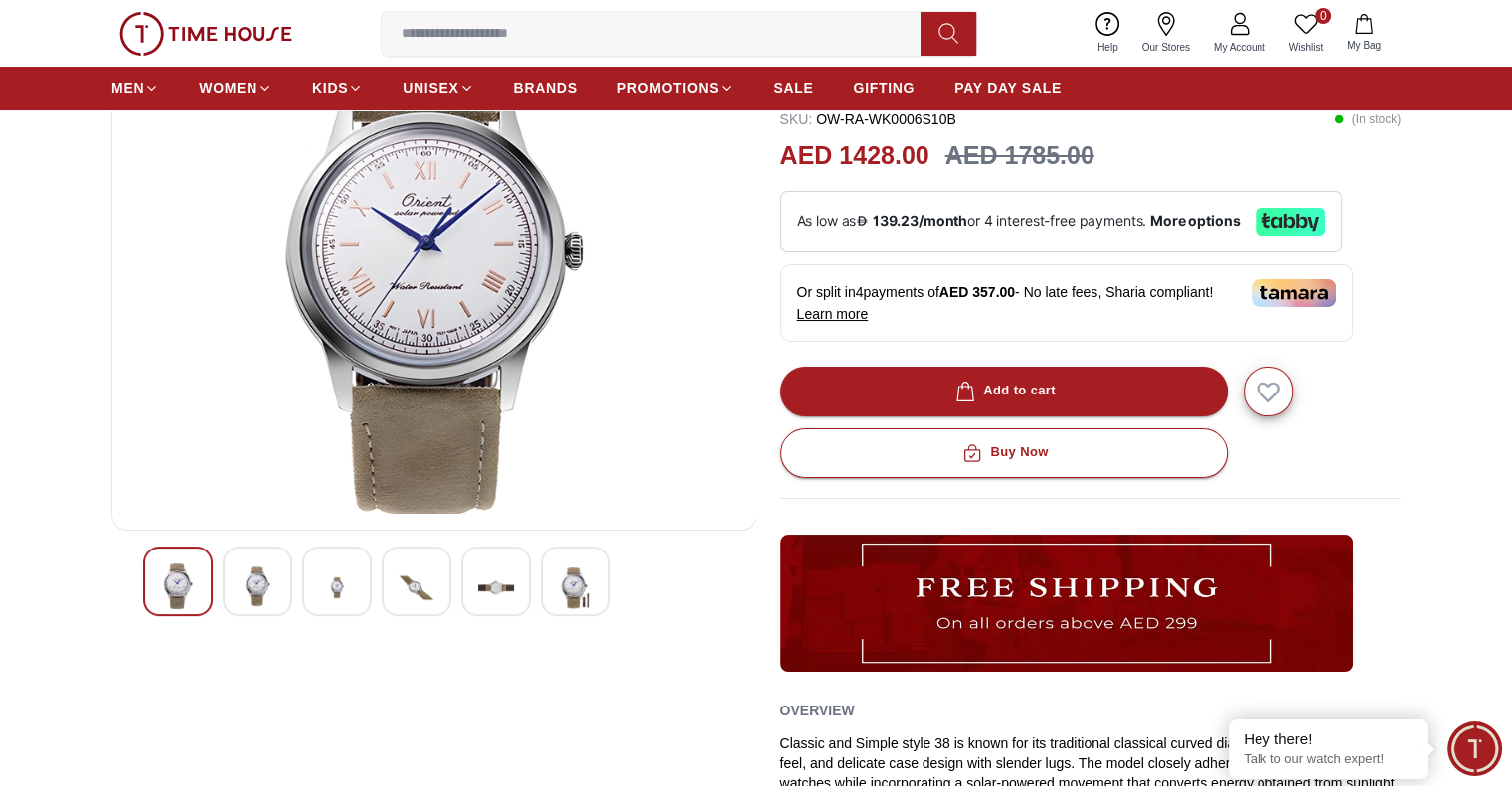 click at bounding box center [257, 586] 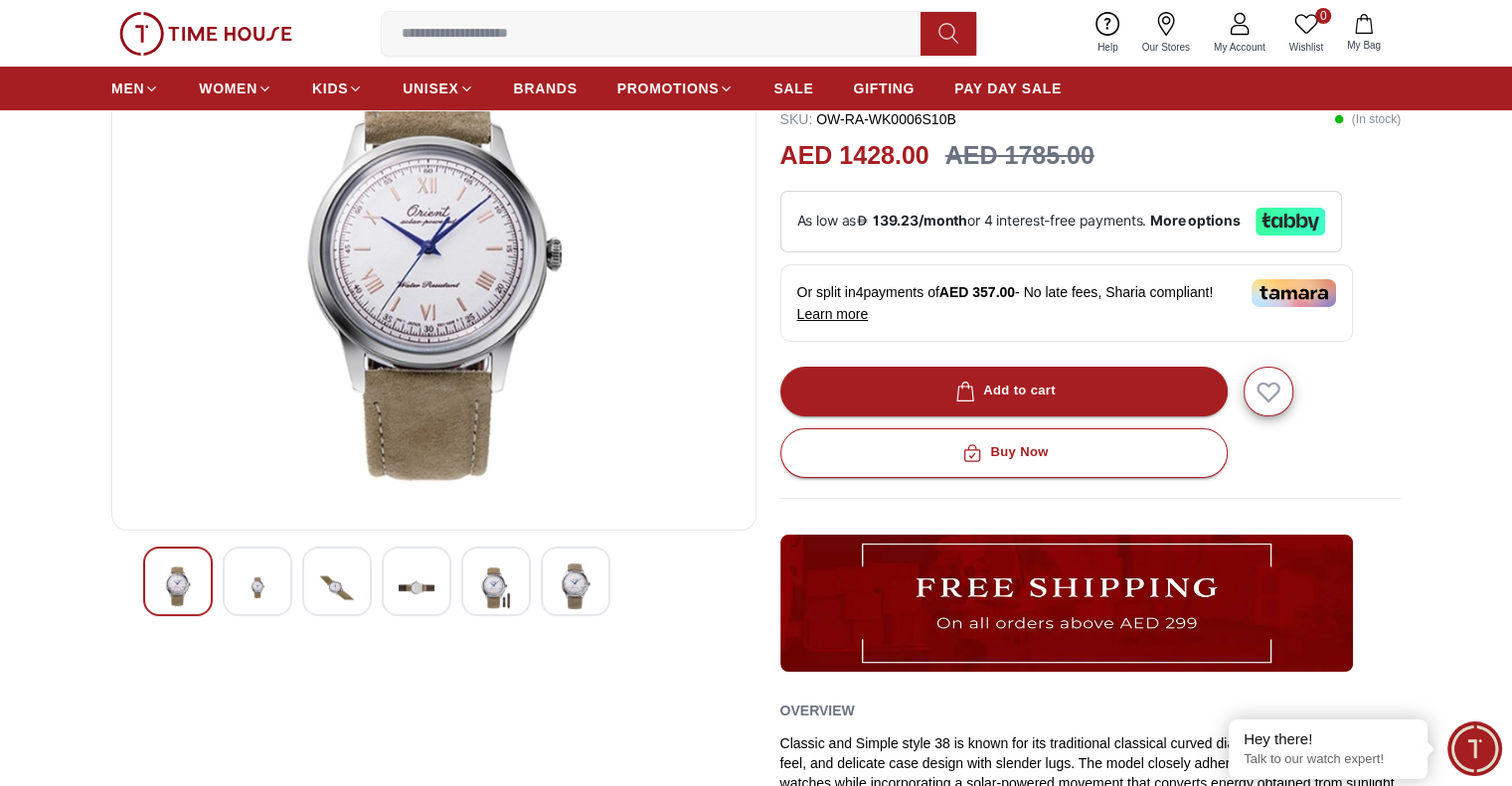 click at bounding box center (337, 587) 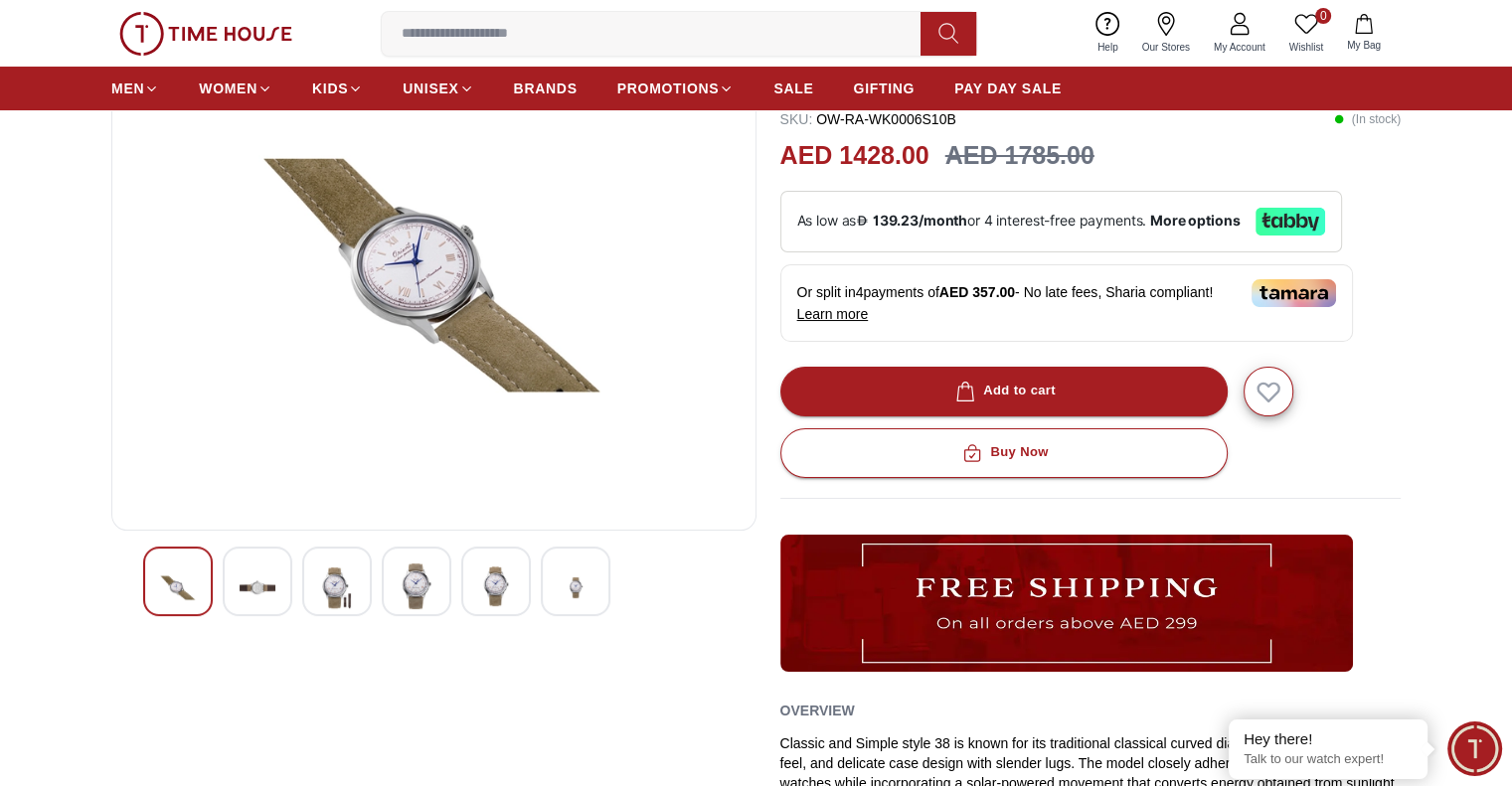 click at bounding box center [417, 581] 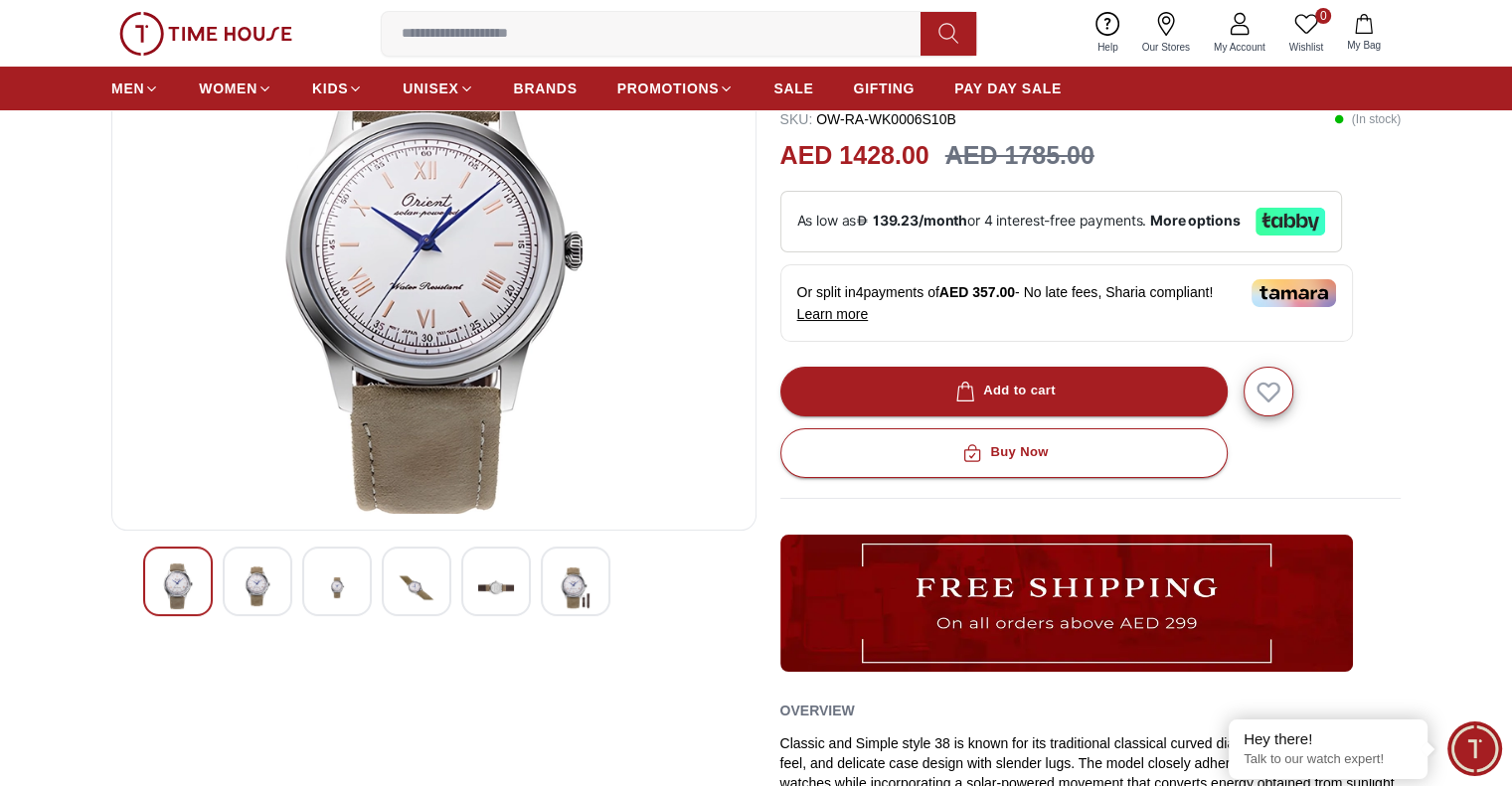 click at bounding box center (433, 581) 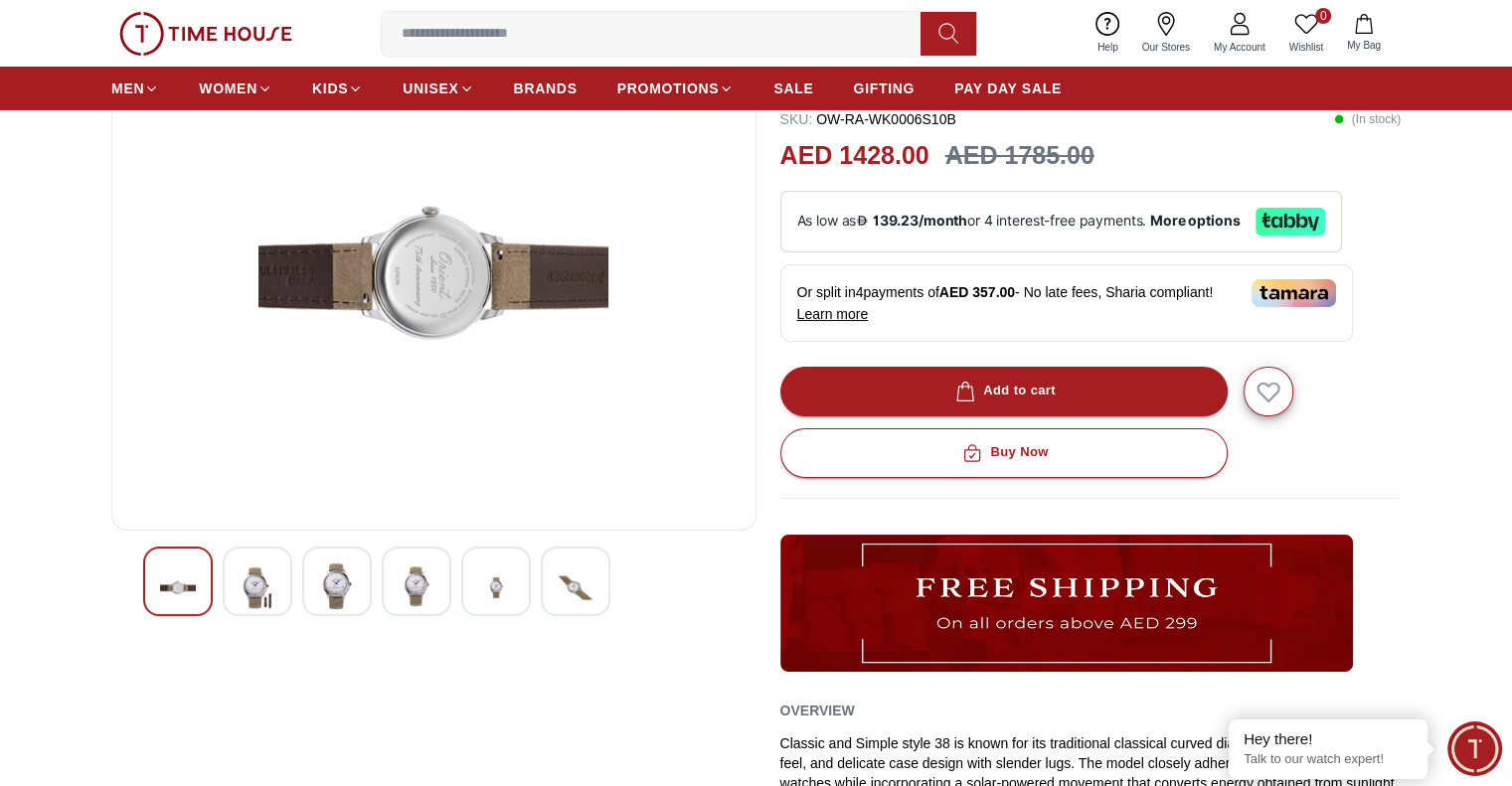 click at bounding box center (576, 587) 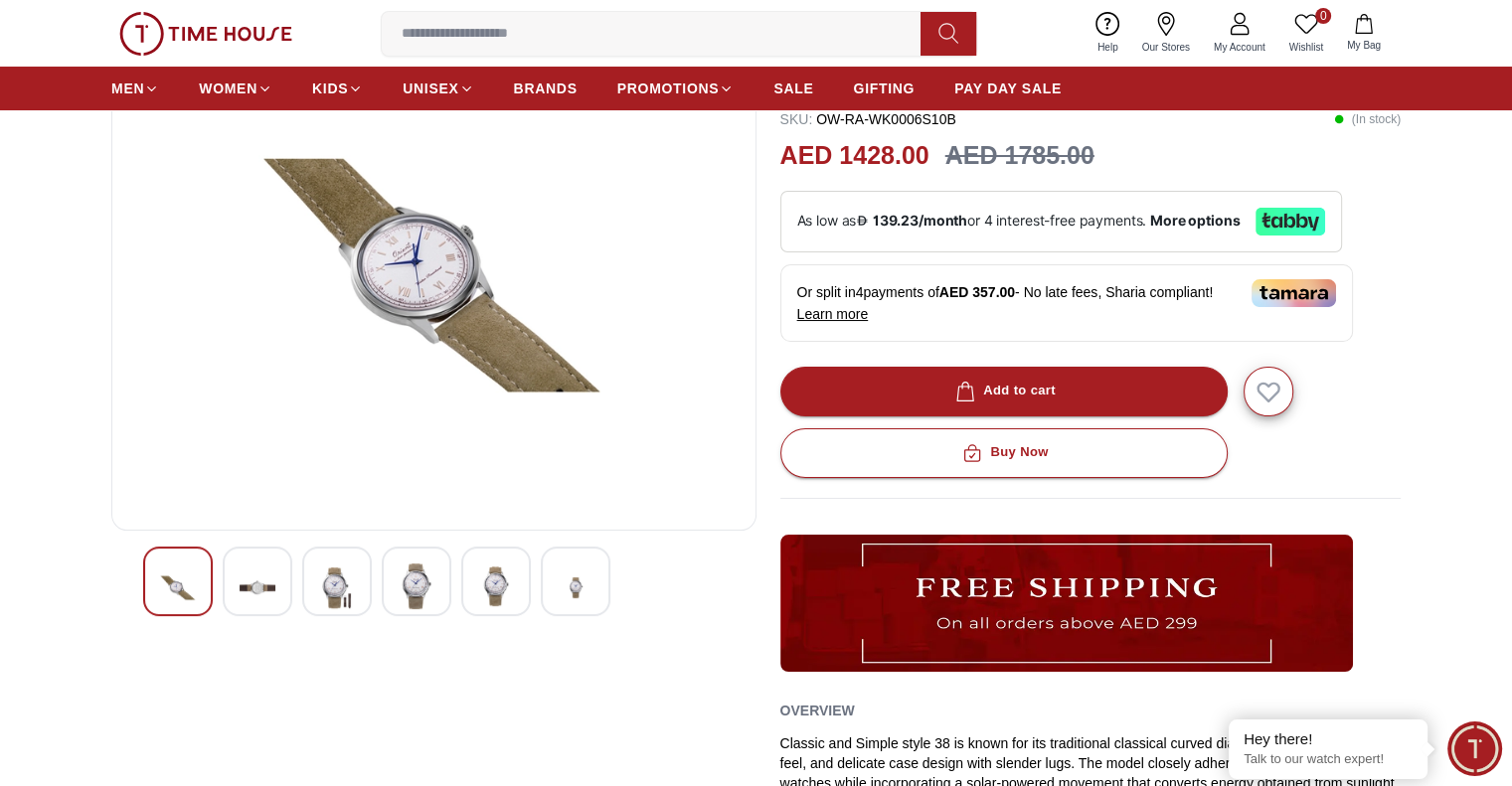 click at bounding box center [433, 581] 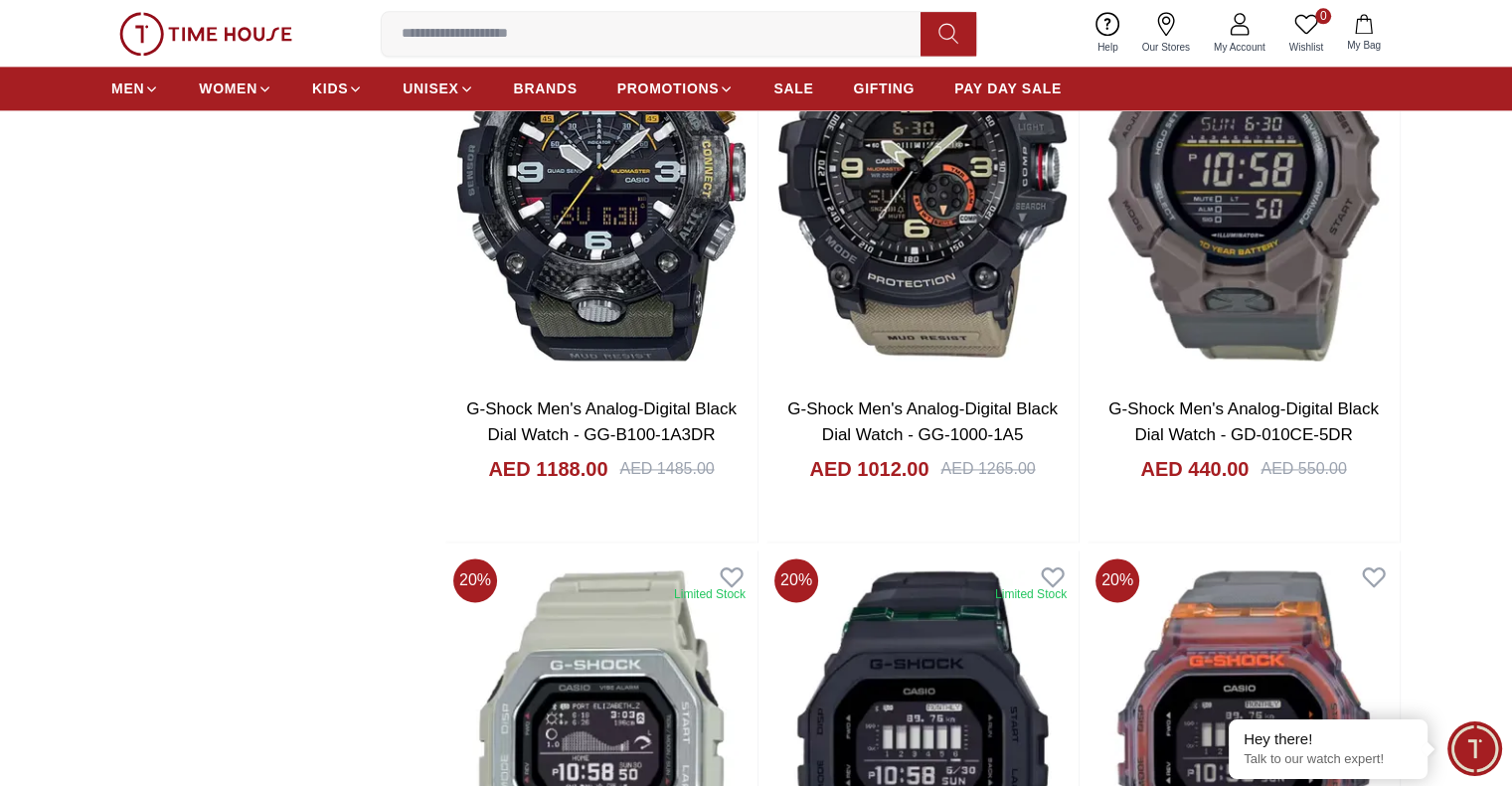 scroll, scrollTop: 2782, scrollLeft: 0, axis: vertical 